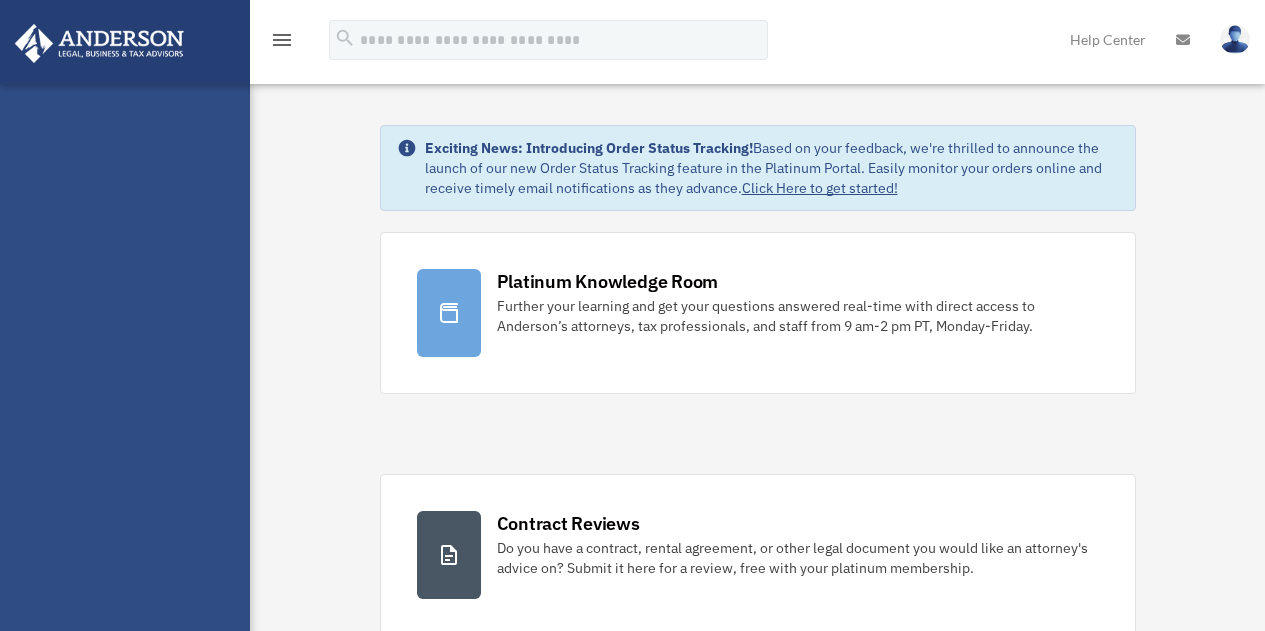 scroll, scrollTop: 0, scrollLeft: 0, axis: both 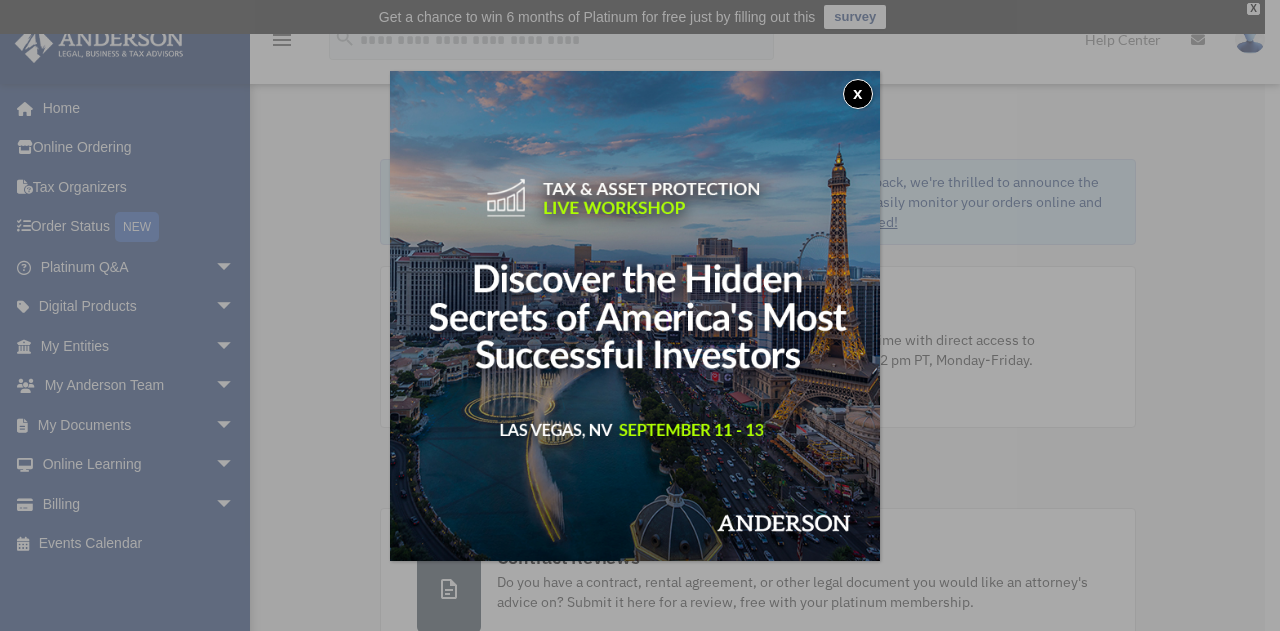 click on "x" at bounding box center (858, 94) 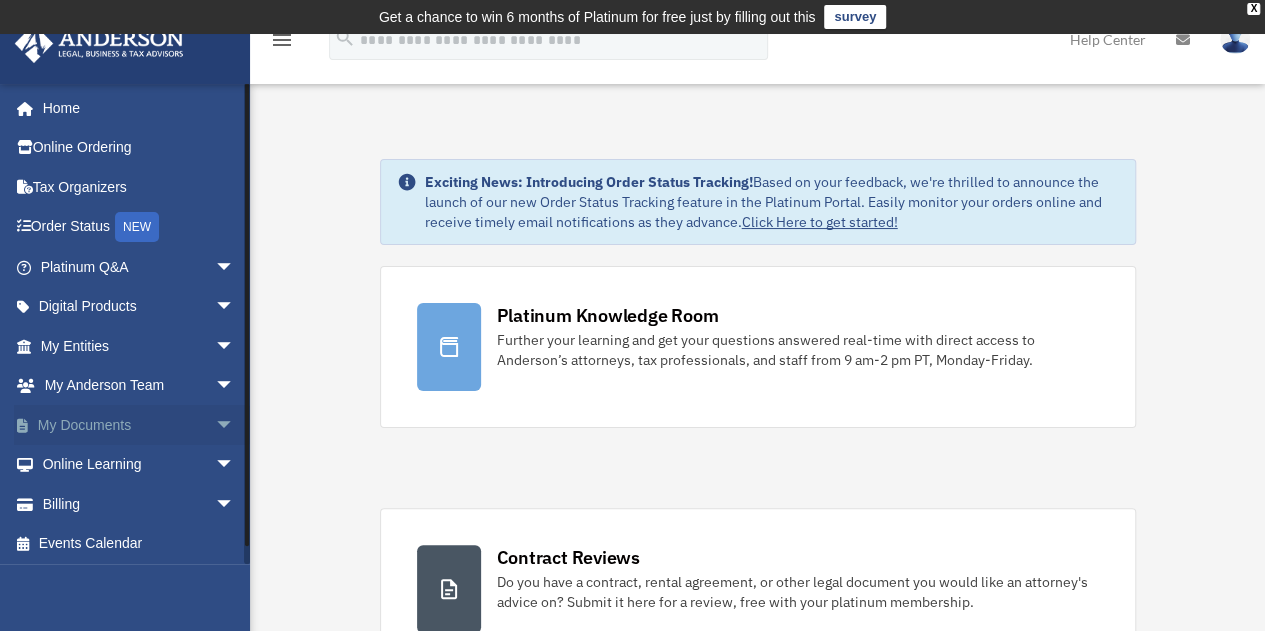 click on "arrow_drop_down" at bounding box center [235, 425] 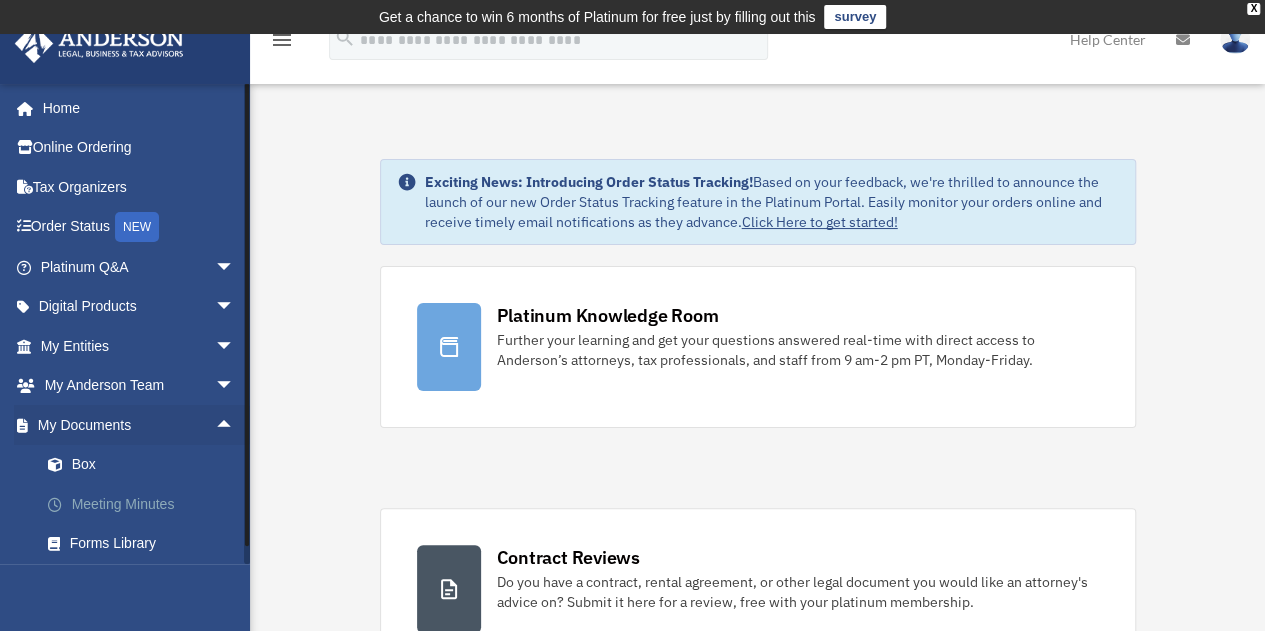 click on "Meeting Minutes" at bounding box center (146, 504) 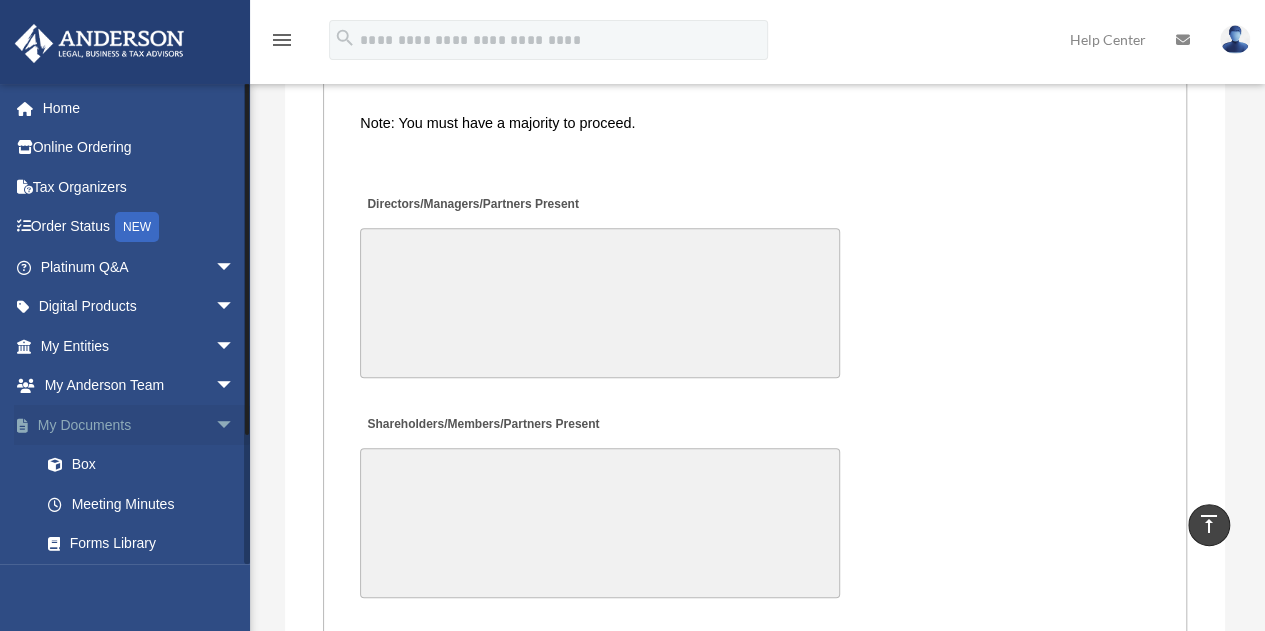 scroll, scrollTop: 4479, scrollLeft: 0, axis: vertical 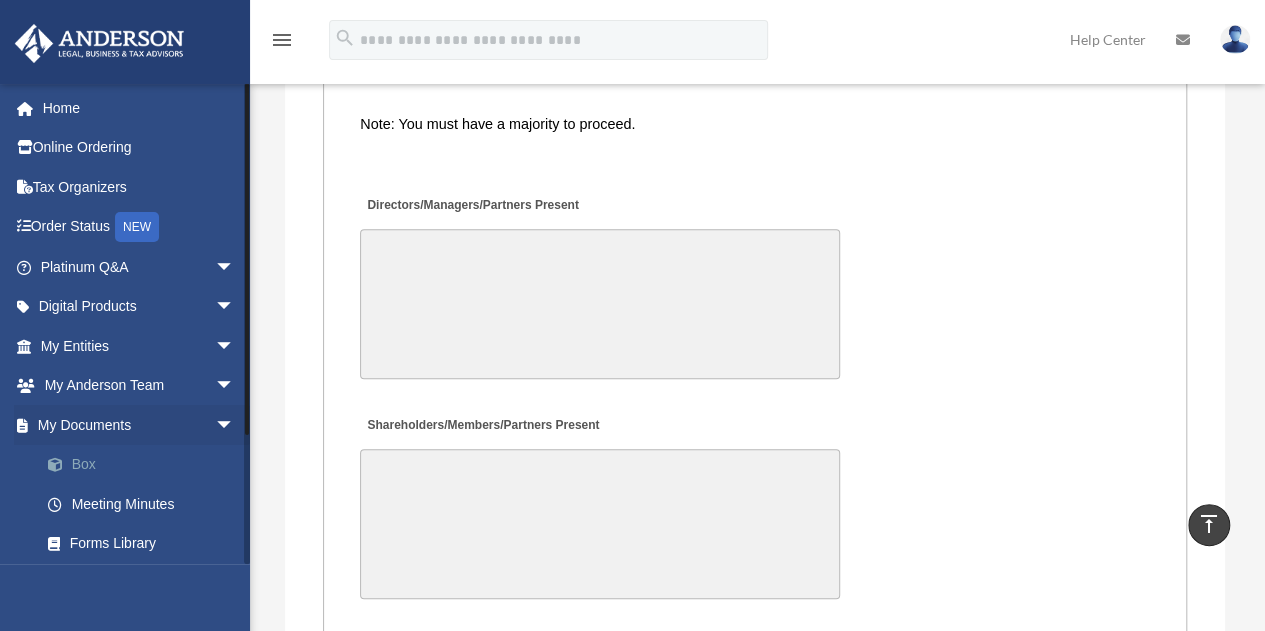click on "Box" at bounding box center (146, 465) 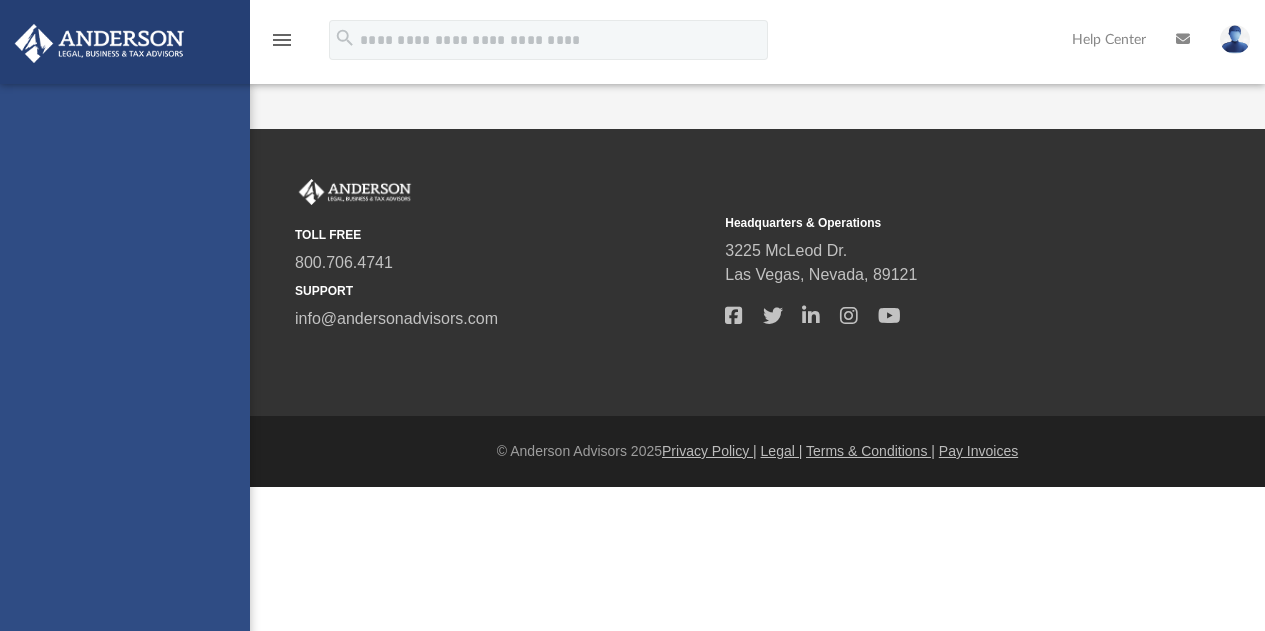scroll, scrollTop: 0, scrollLeft: 0, axis: both 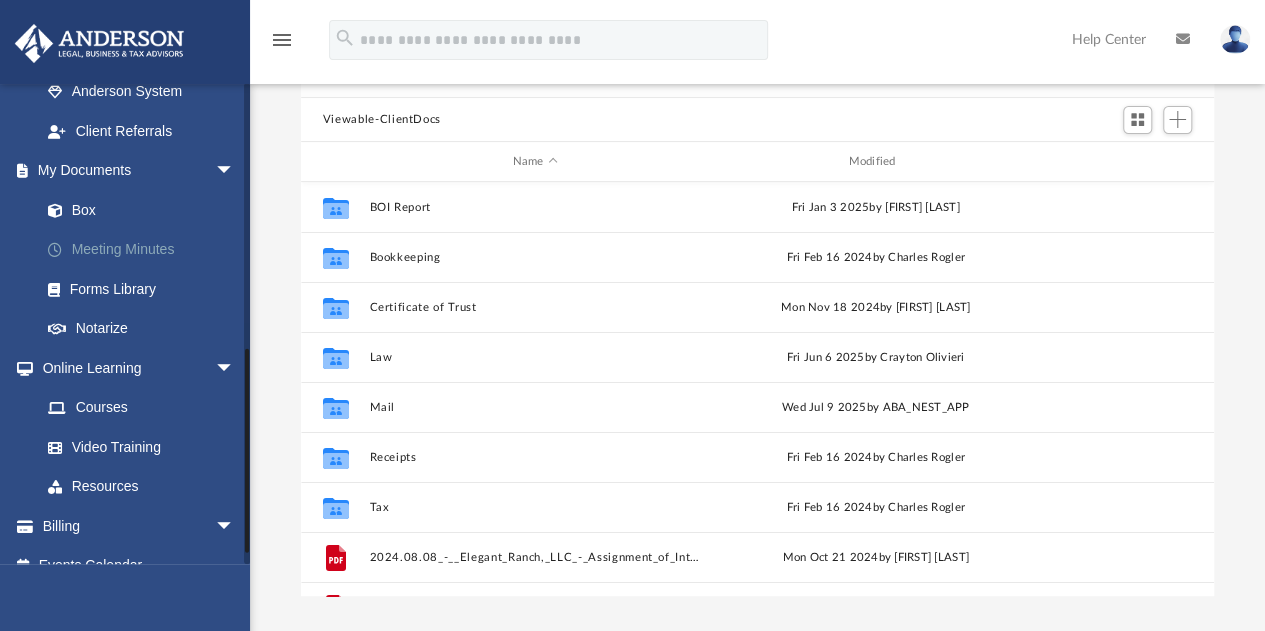 click on "Meeting Minutes" at bounding box center [146, 250] 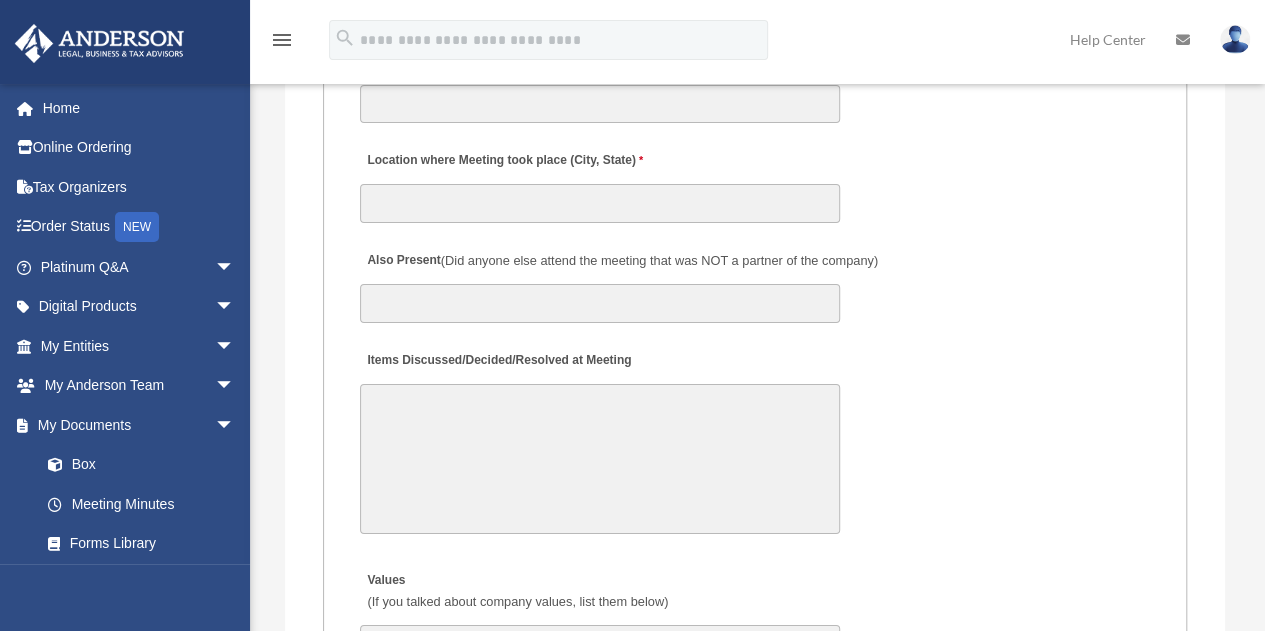 scroll, scrollTop: 3510, scrollLeft: 0, axis: vertical 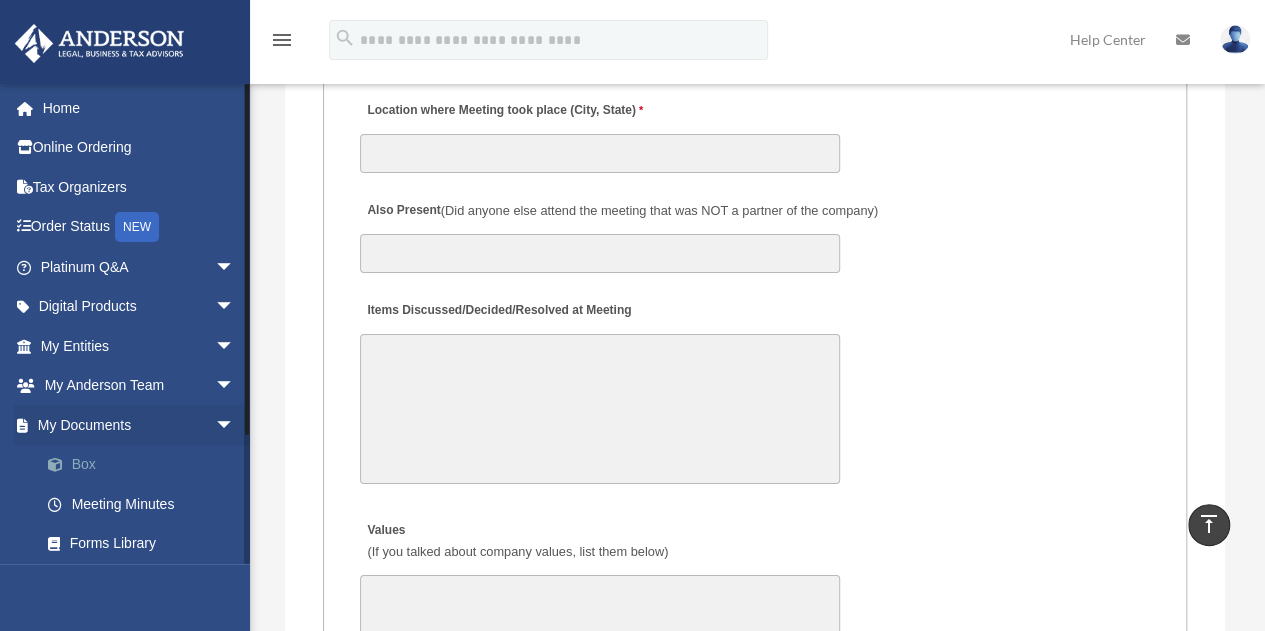 click on "Box" at bounding box center [146, 465] 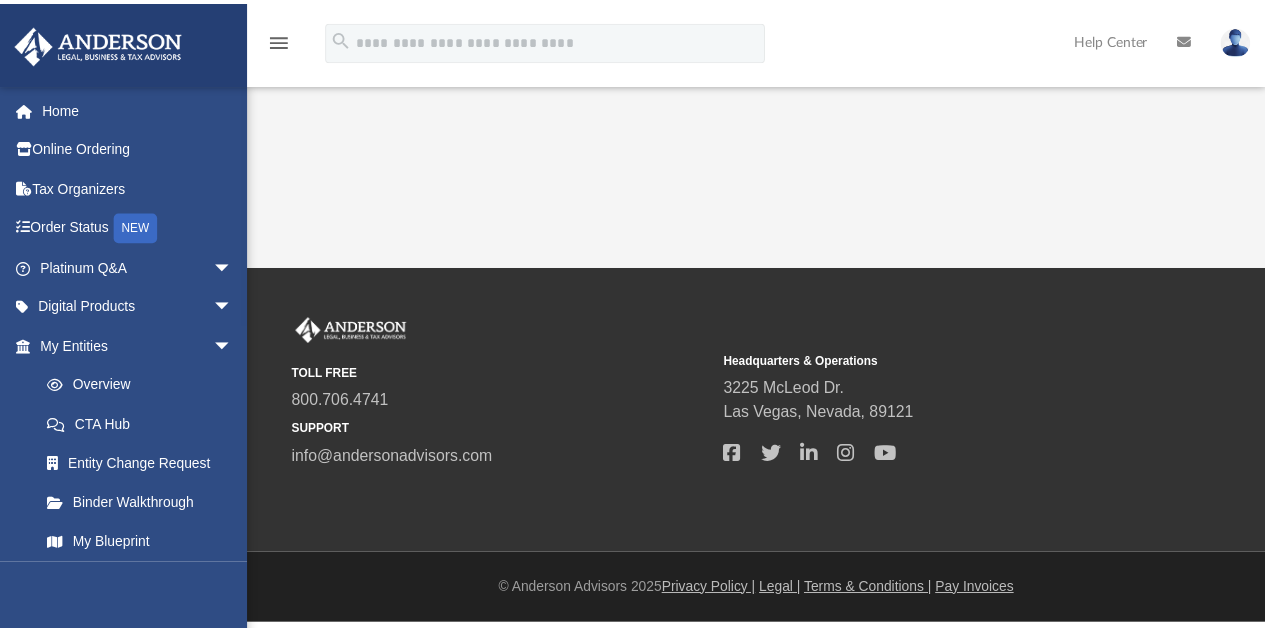 scroll, scrollTop: 0, scrollLeft: 0, axis: both 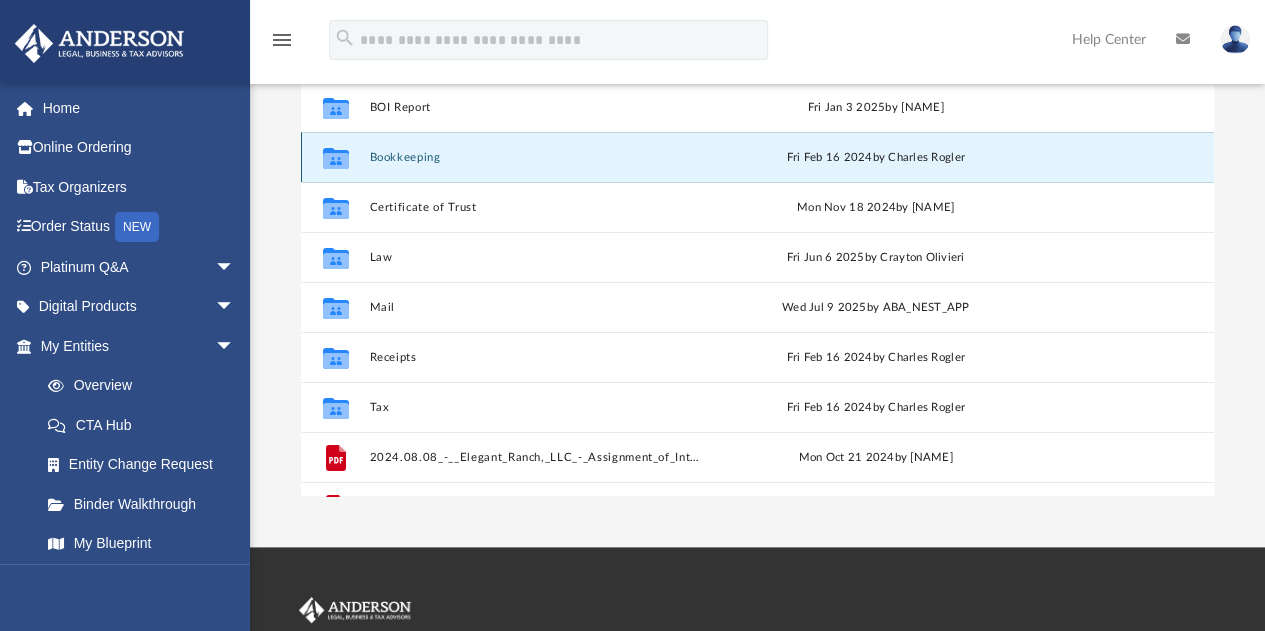 click on "Bookkeeping" at bounding box center [535, 157] 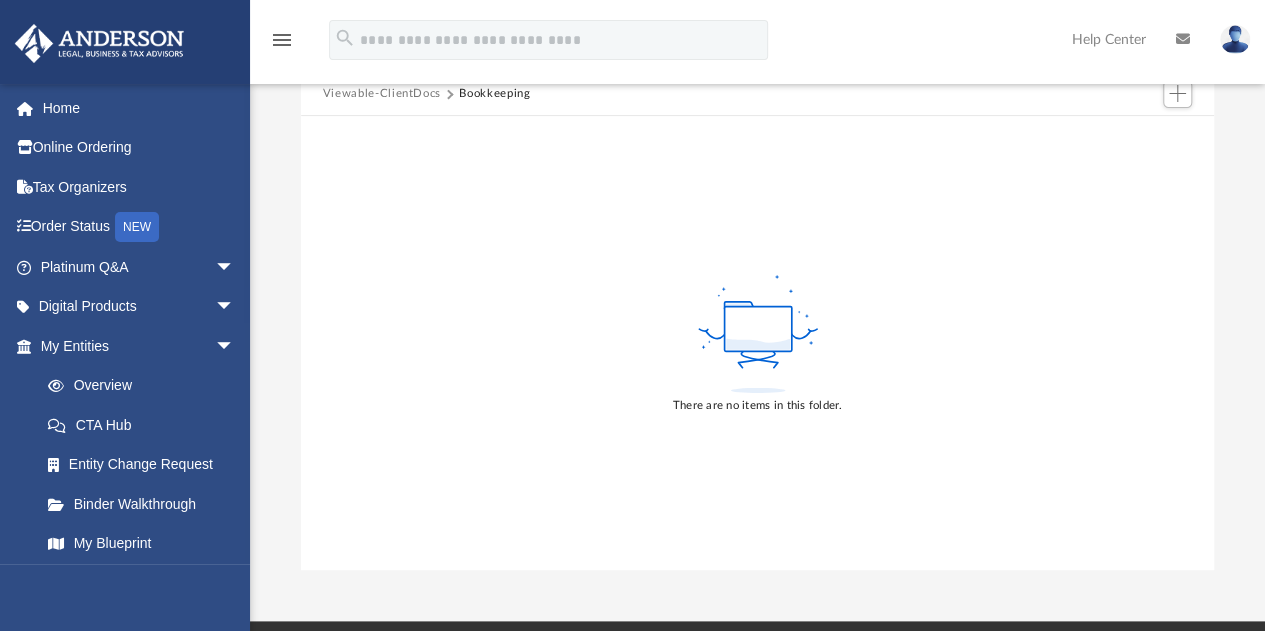 scroll, scrollTop: 215, scrollLeft: 0, axis: vertical 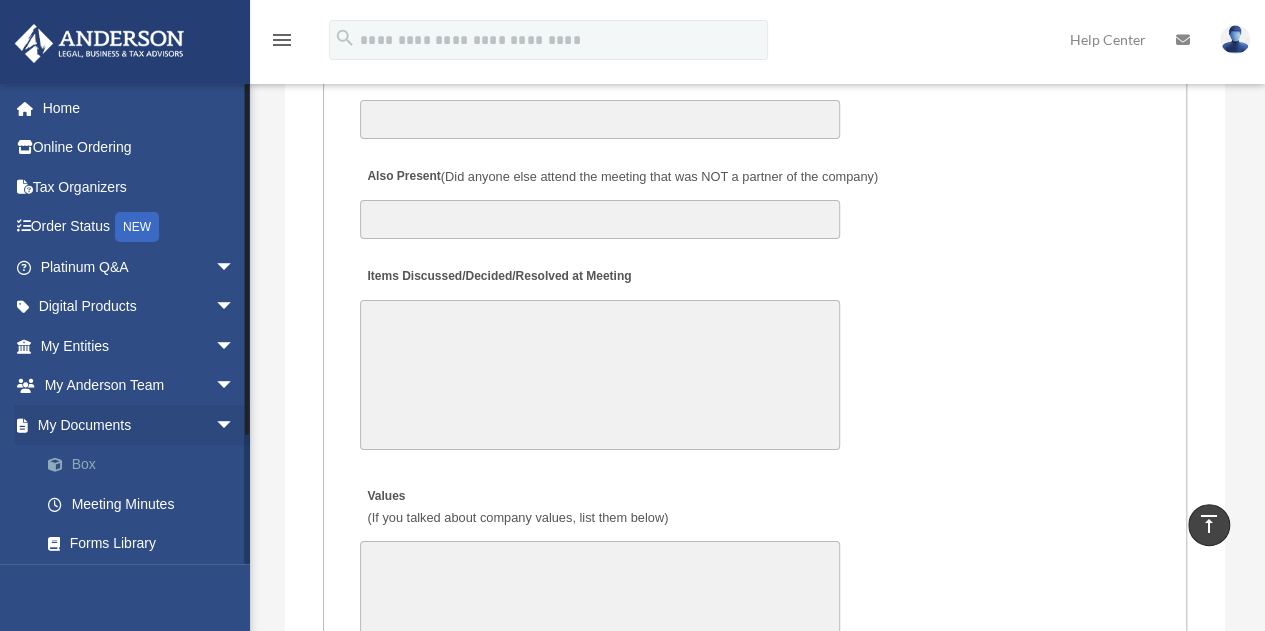 click on "Box" at bounding box center (146, 465) 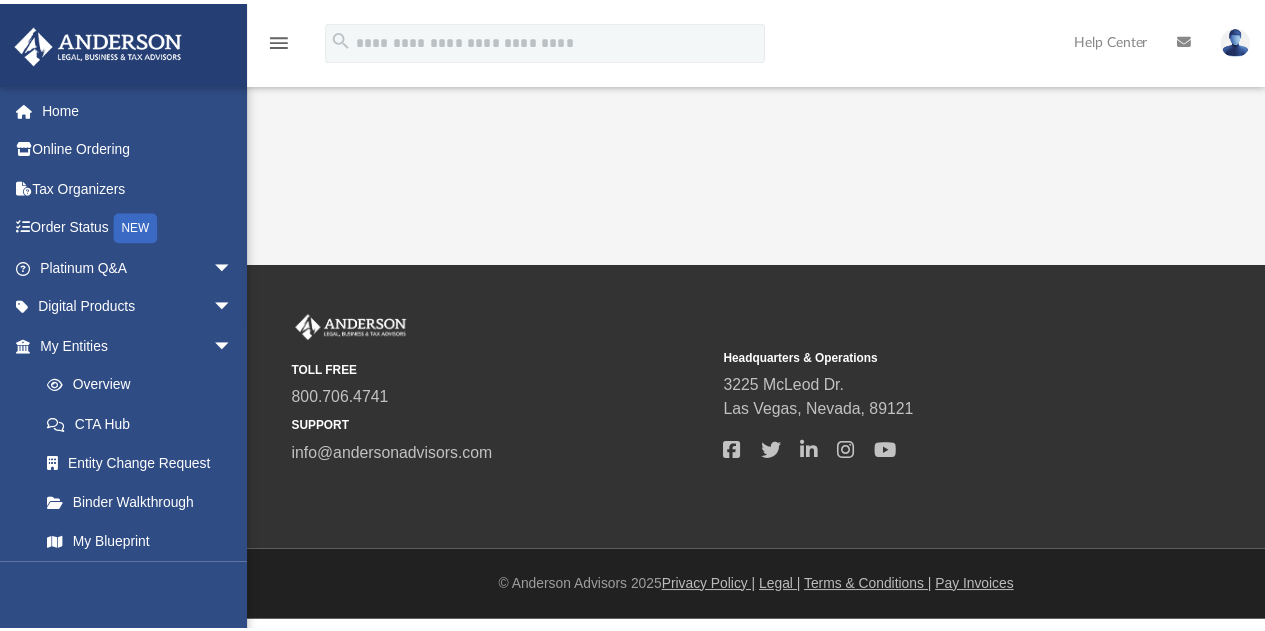scroll, scrollTop: 0, scrollLeft: 0, axis: both 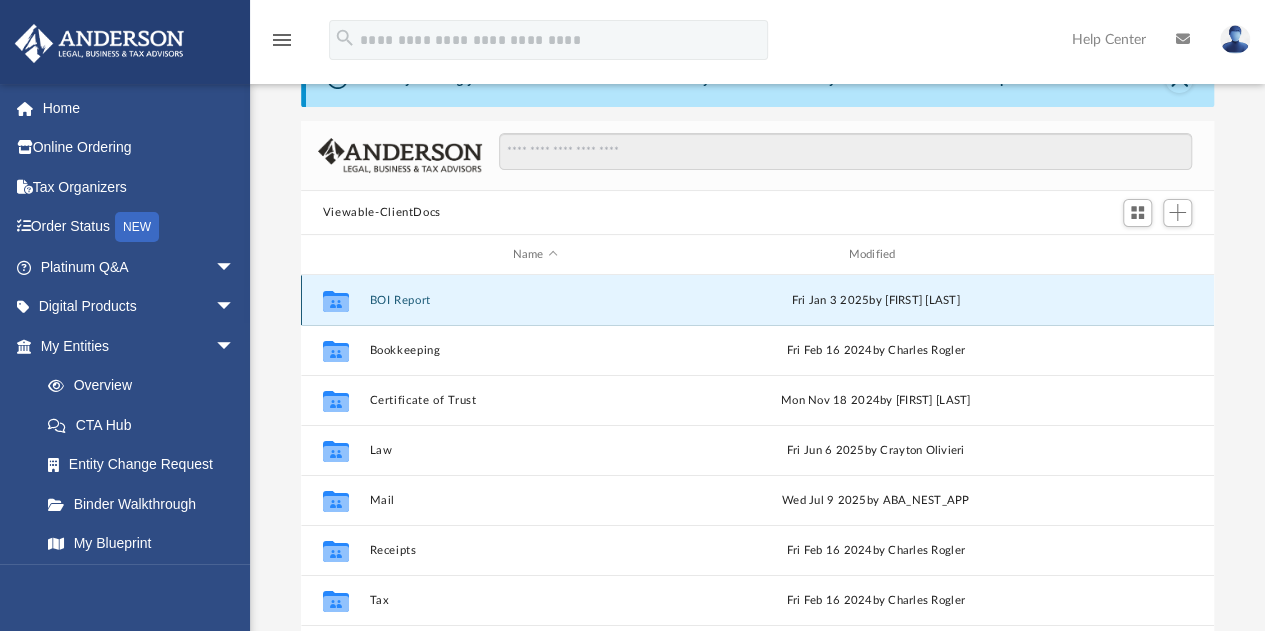 click on "BOI Report" at bounding box center [535, 300] 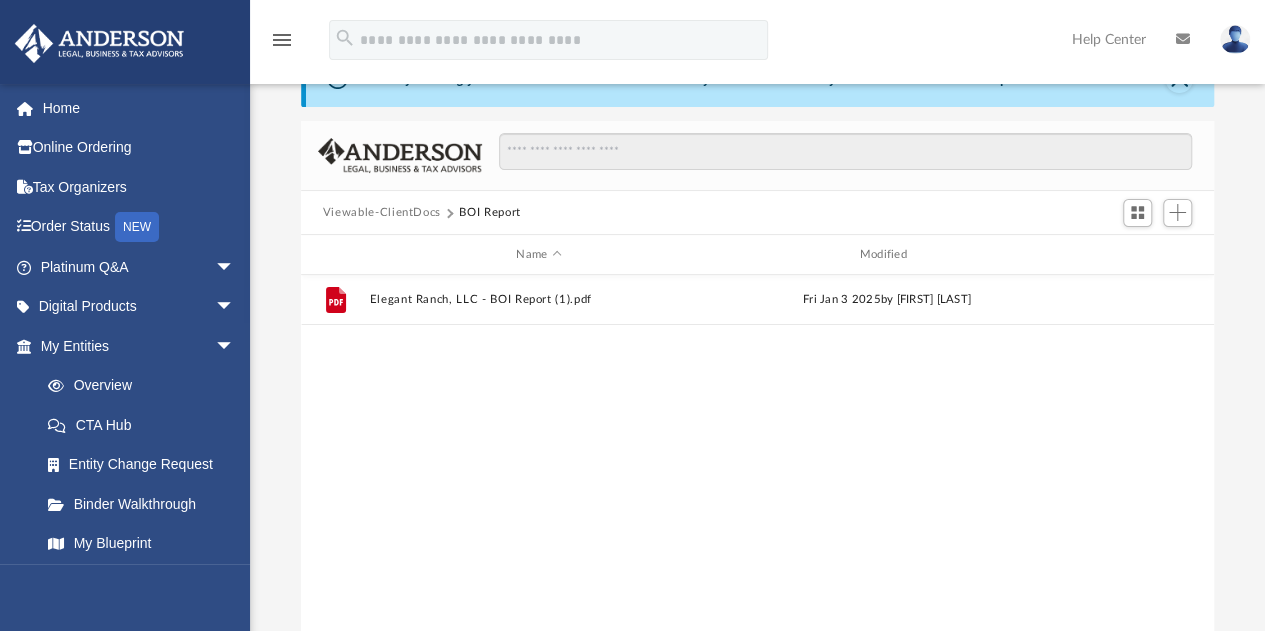 click on "Viewable-ClientDocs" at bounding box center [382, 213] 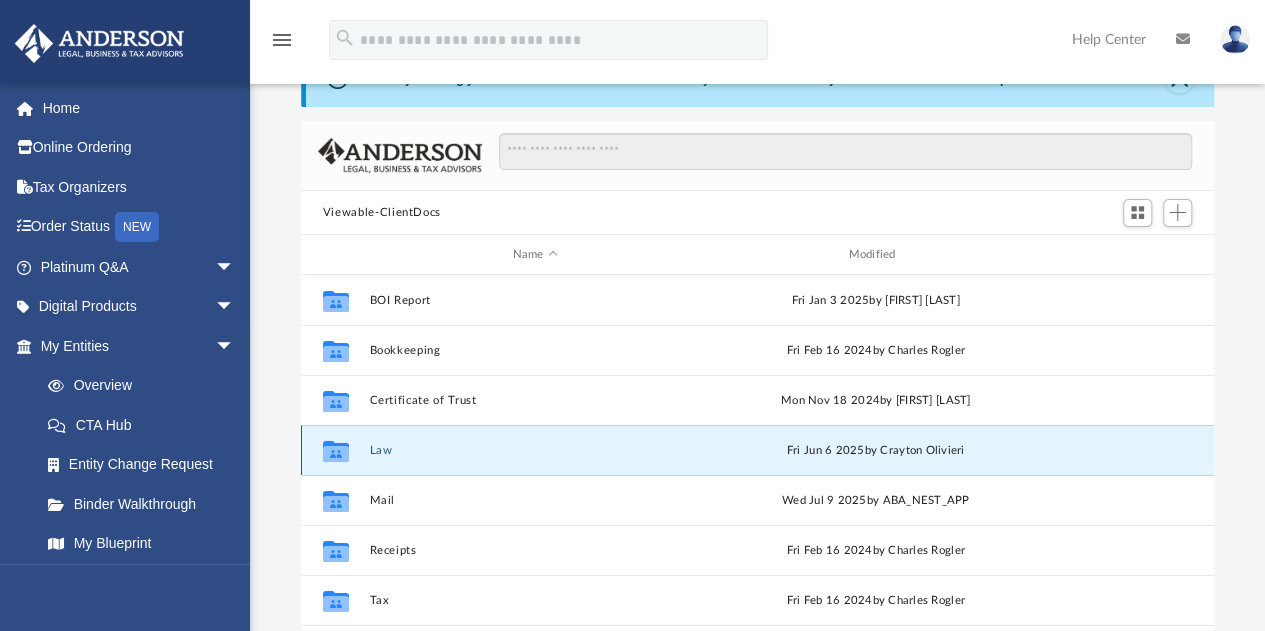 click on "Law" at bounding box center [535, 450] 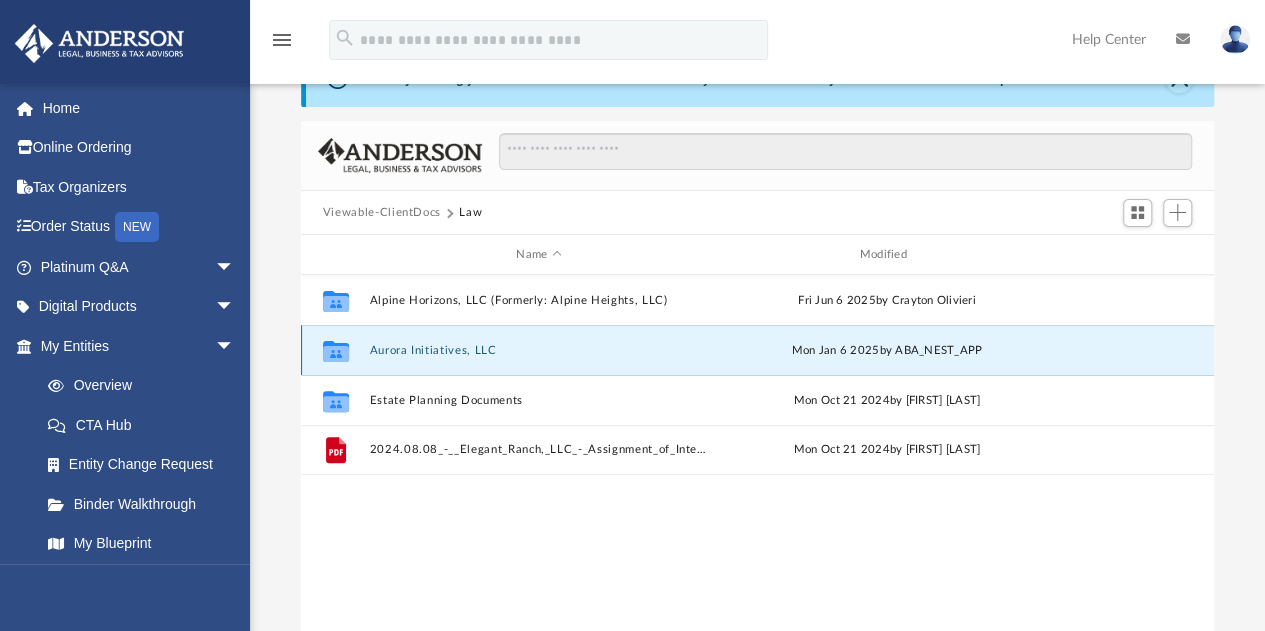 click on "Aurora Initiatives, LLC" at bounding box center [538, 350] 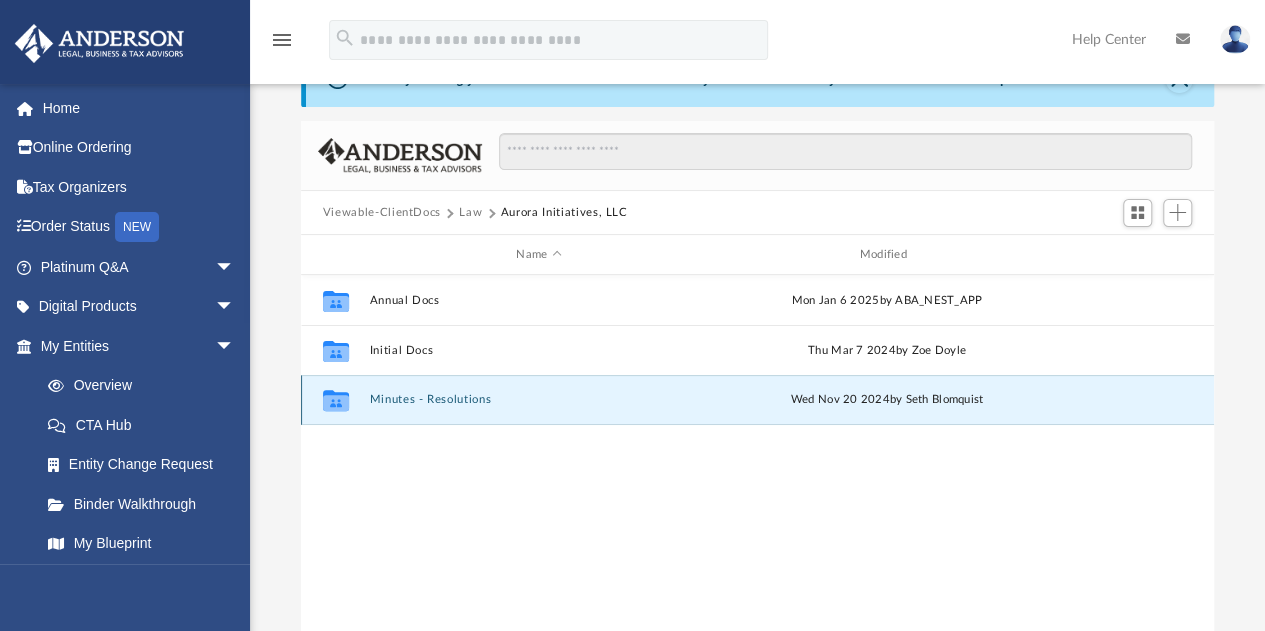 click on "Minutes - Resolutions" at bounding box center [538, 400] 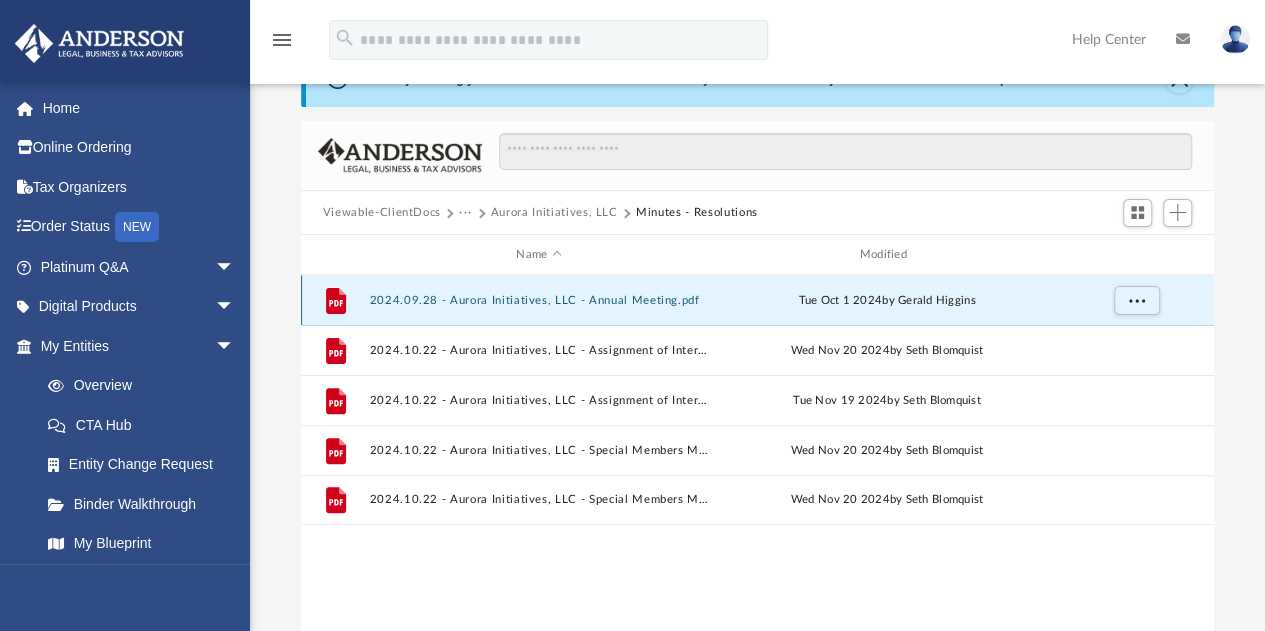 click on "2024.09.28 -  Aurora Initiatives, LLC - Annual Meeting.pdf" at bounding box center [538, 300] 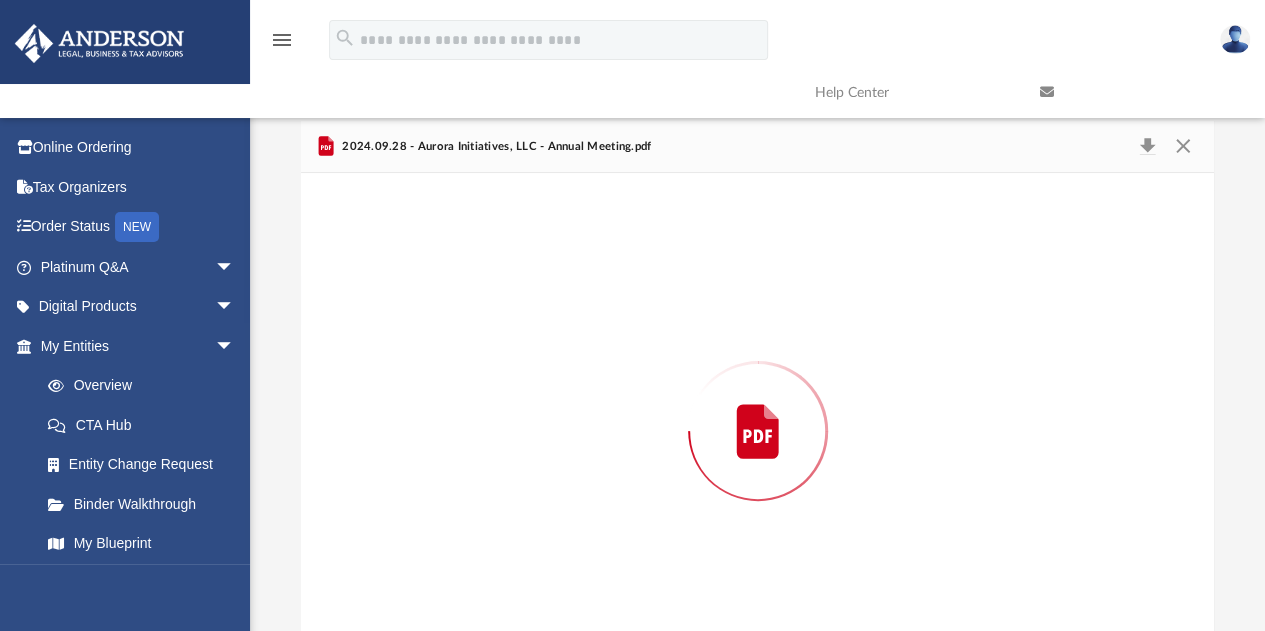 scroll, scrollTop: 155, scrollLeft: 0, axis: vertical 